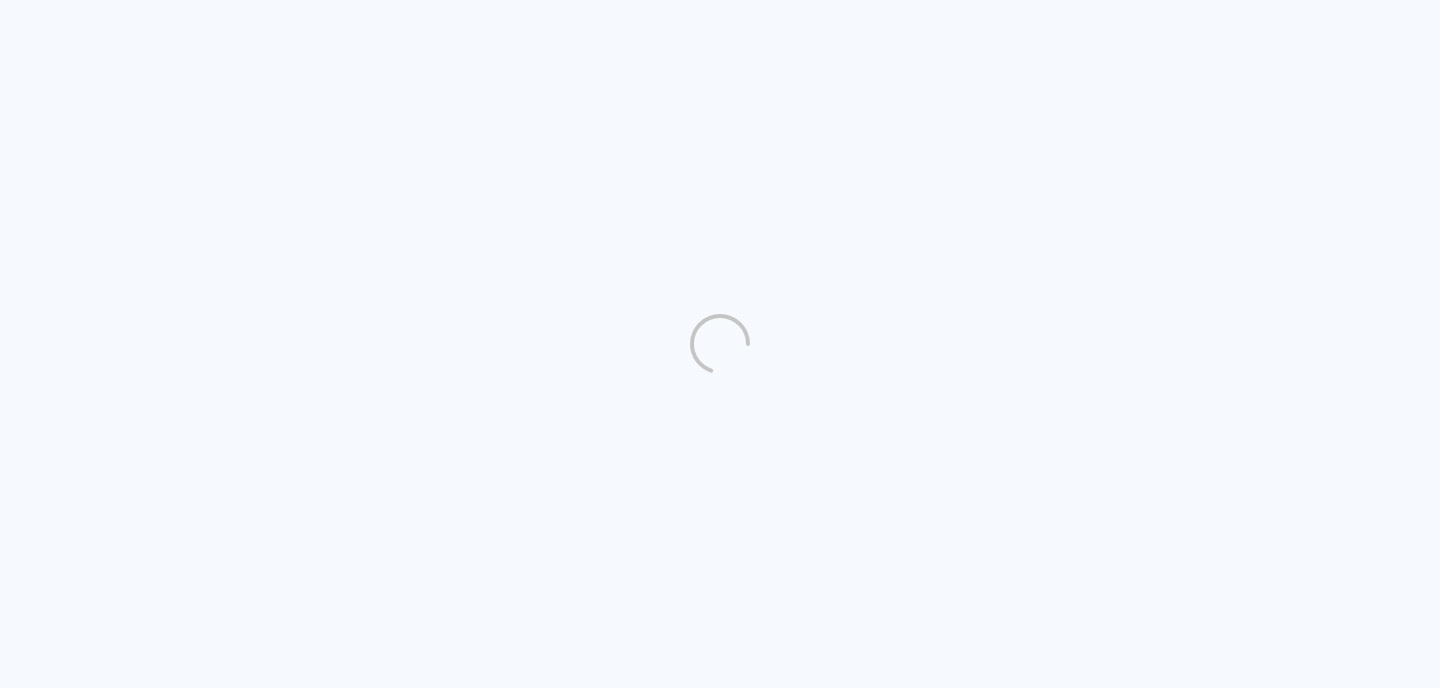 scroll, scrollTop: 0, scrollLeft: 0, axis: both 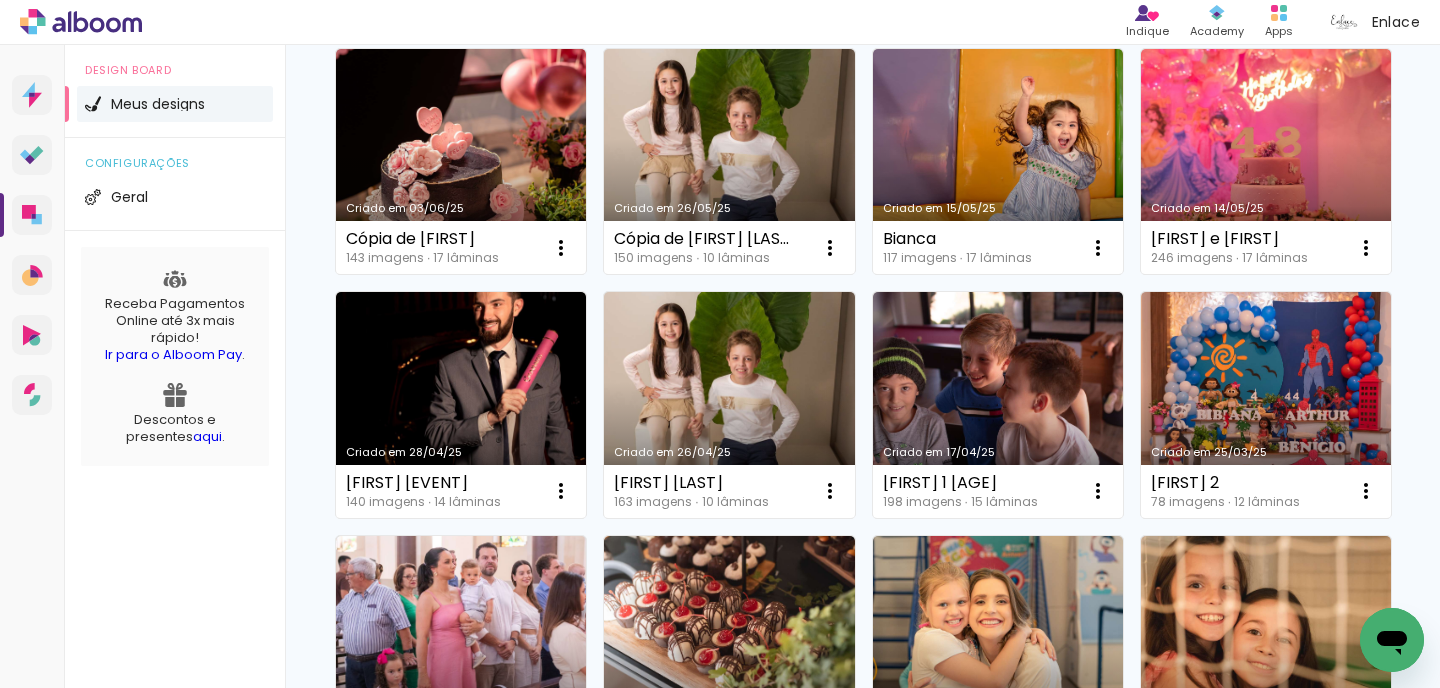 click on "Criado em 26/04/25" at bounding box center [729, 405] 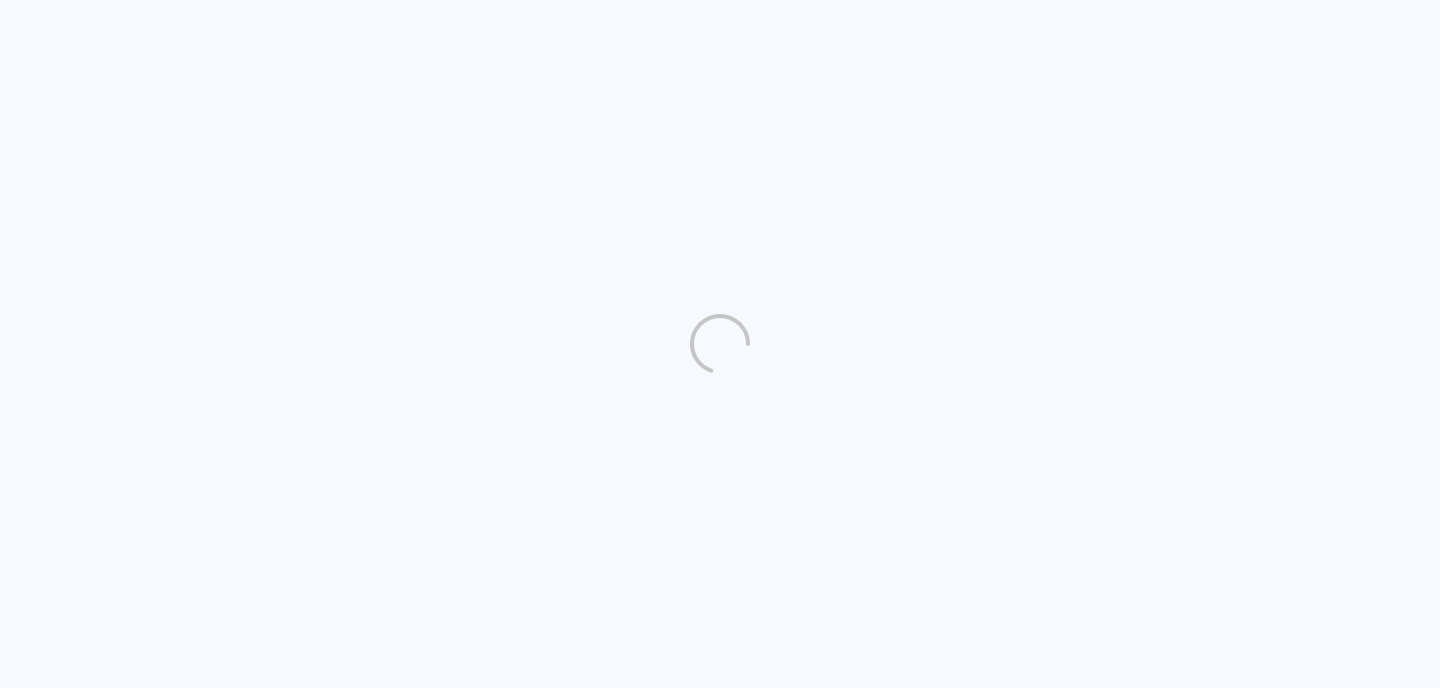 scroll, scrollTop: 0, scrollLeft: 0, axis: both 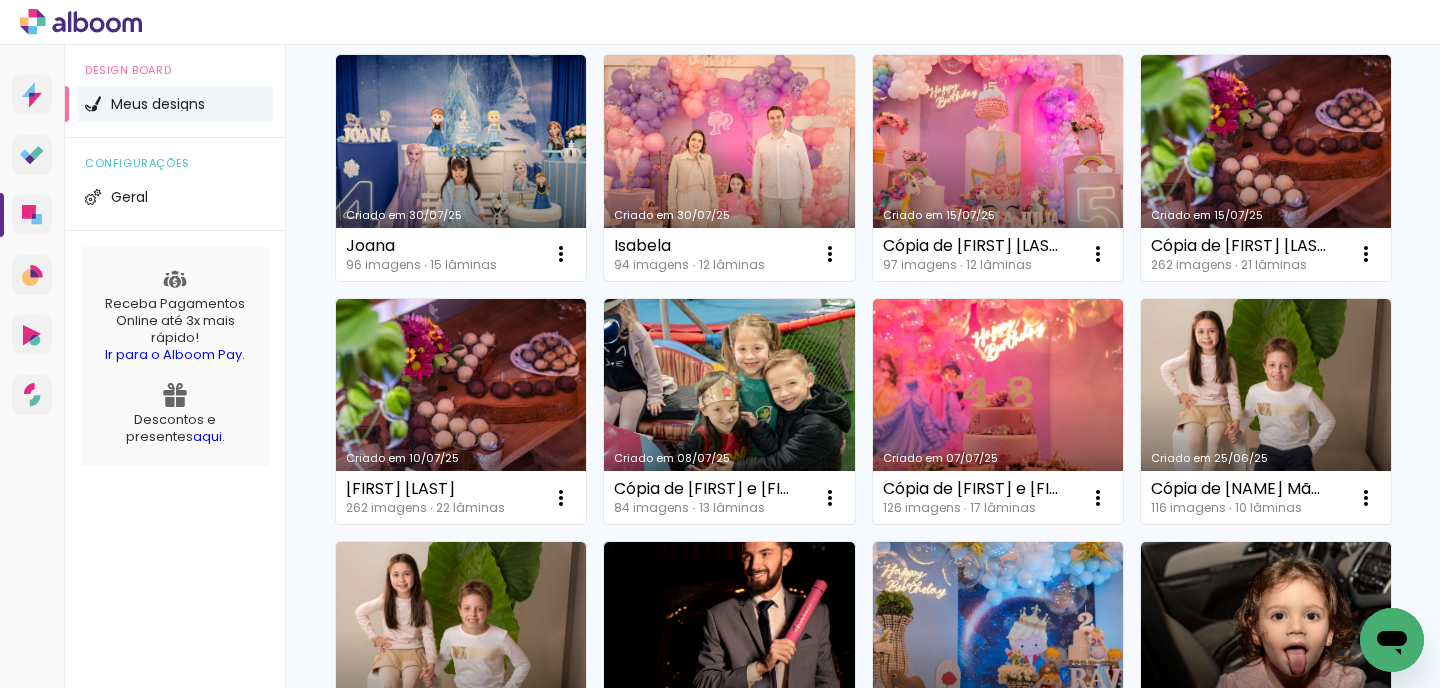 click on "Criado em 30/07/25" at bounding box center (729, 168) 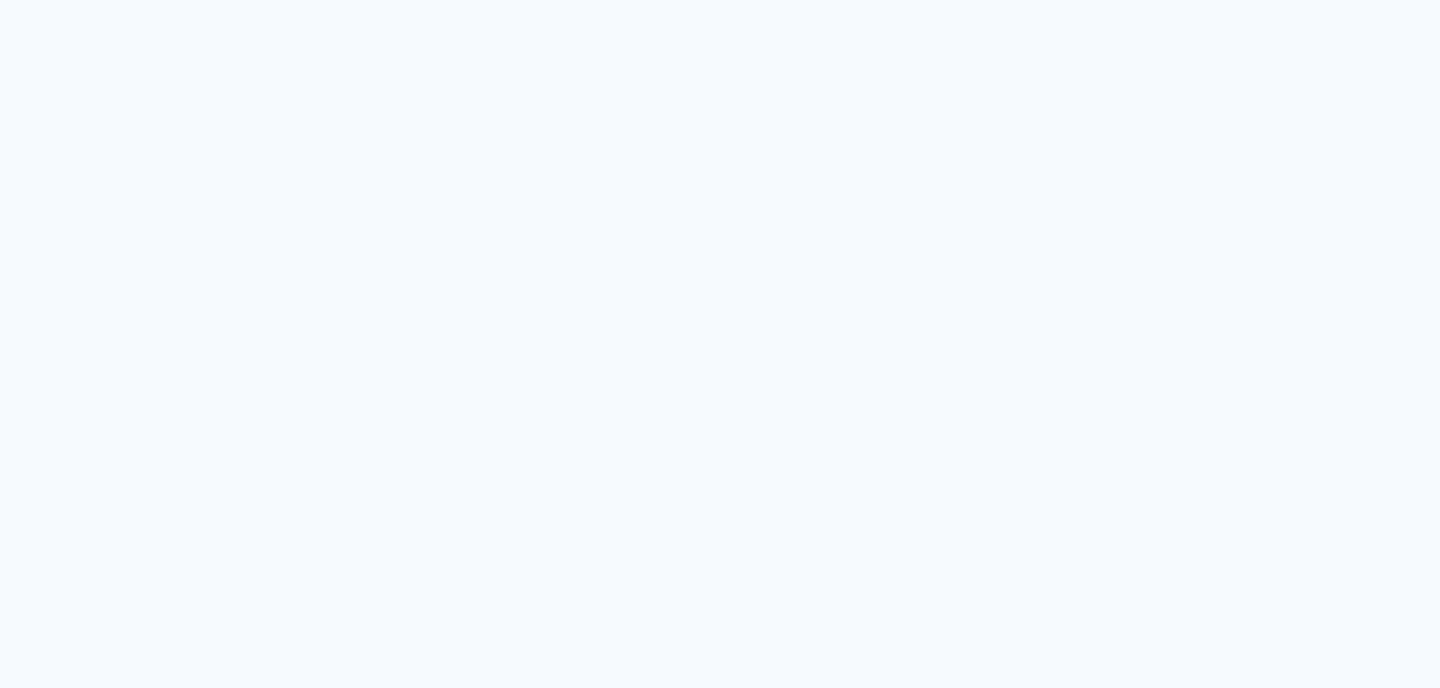 scroll, scrollTop: 0, scrollLeft: 0, axis: both 